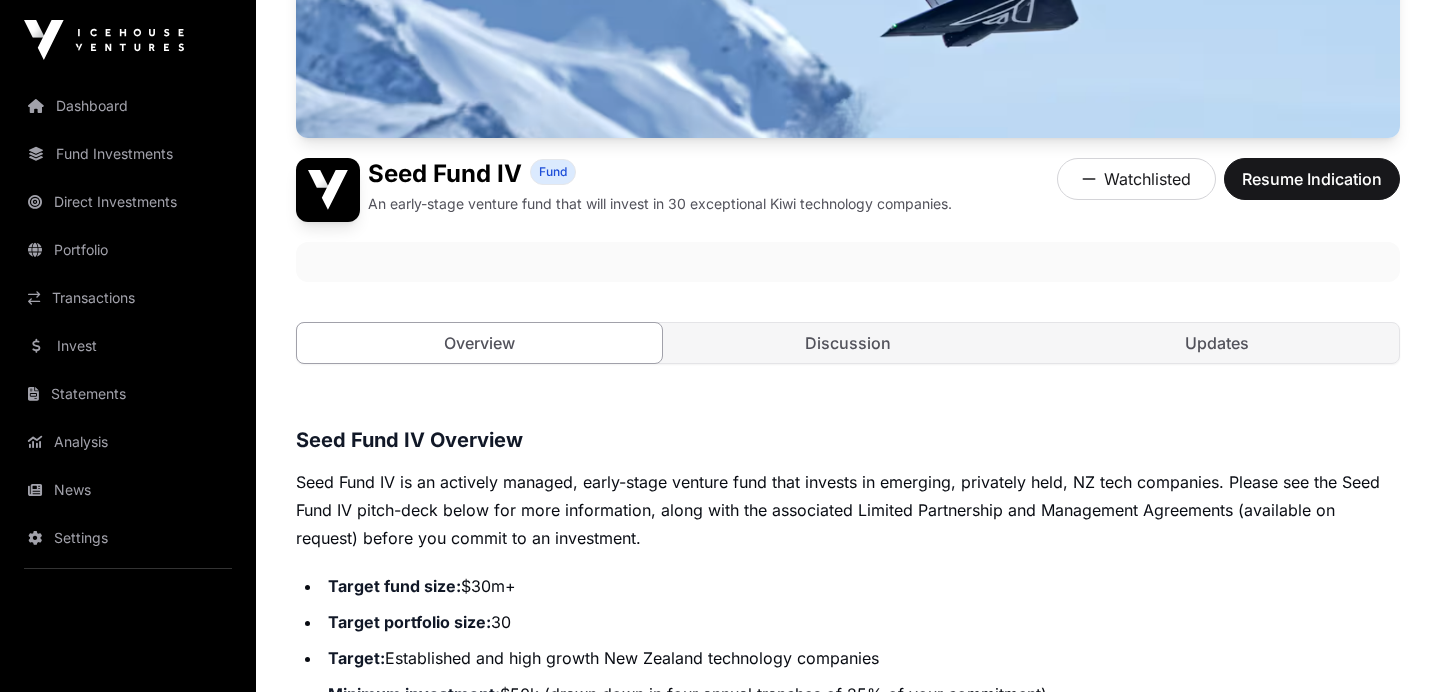 scroll, scrollTop: 367, scrollLeft: 0, axis: vertical 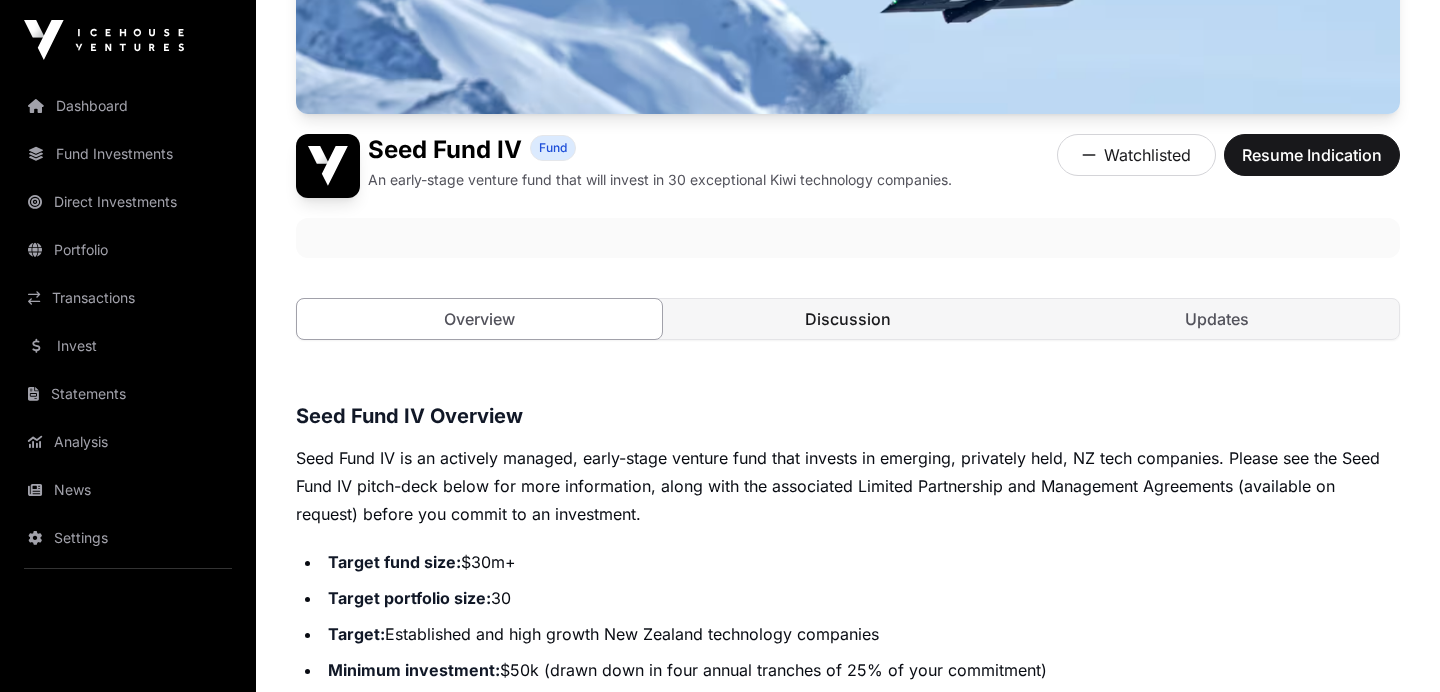 click on "Discussion" 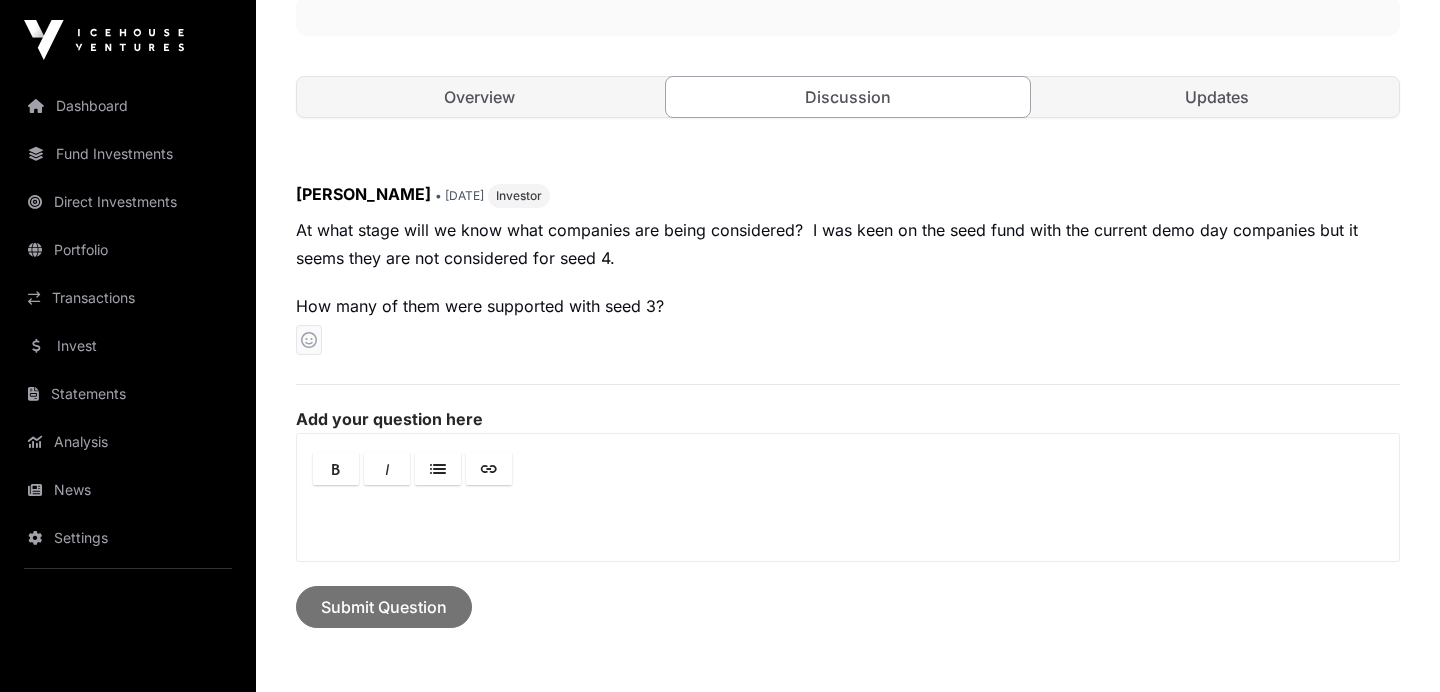 scroll, scrollTop: 610, scrollLeft: 0, axis: vertical 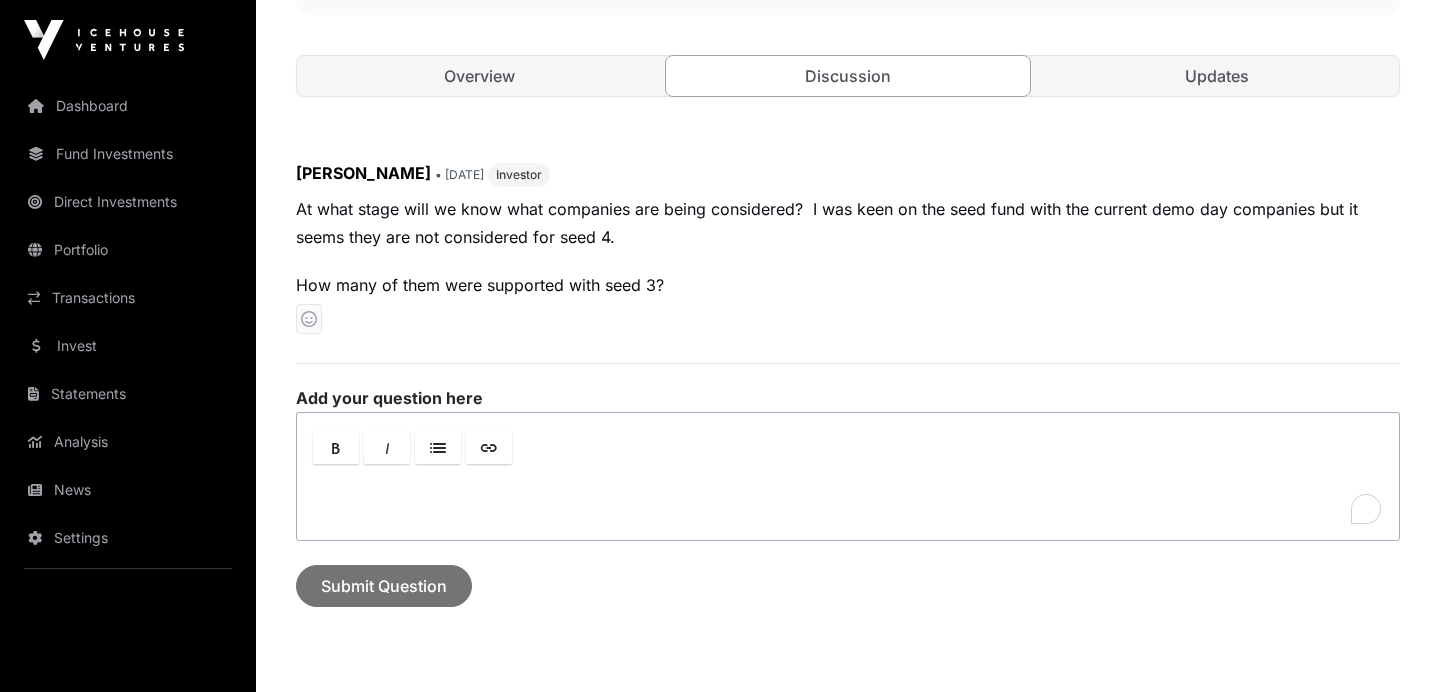 click 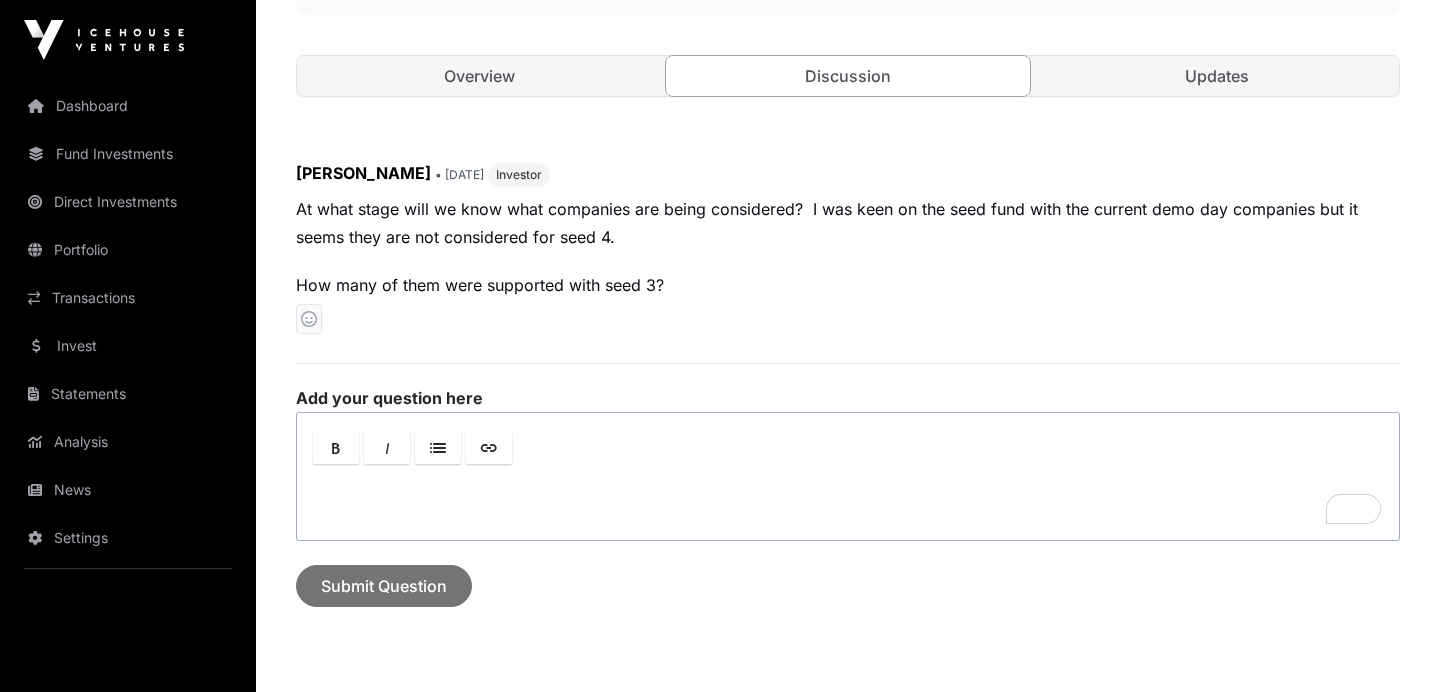 type 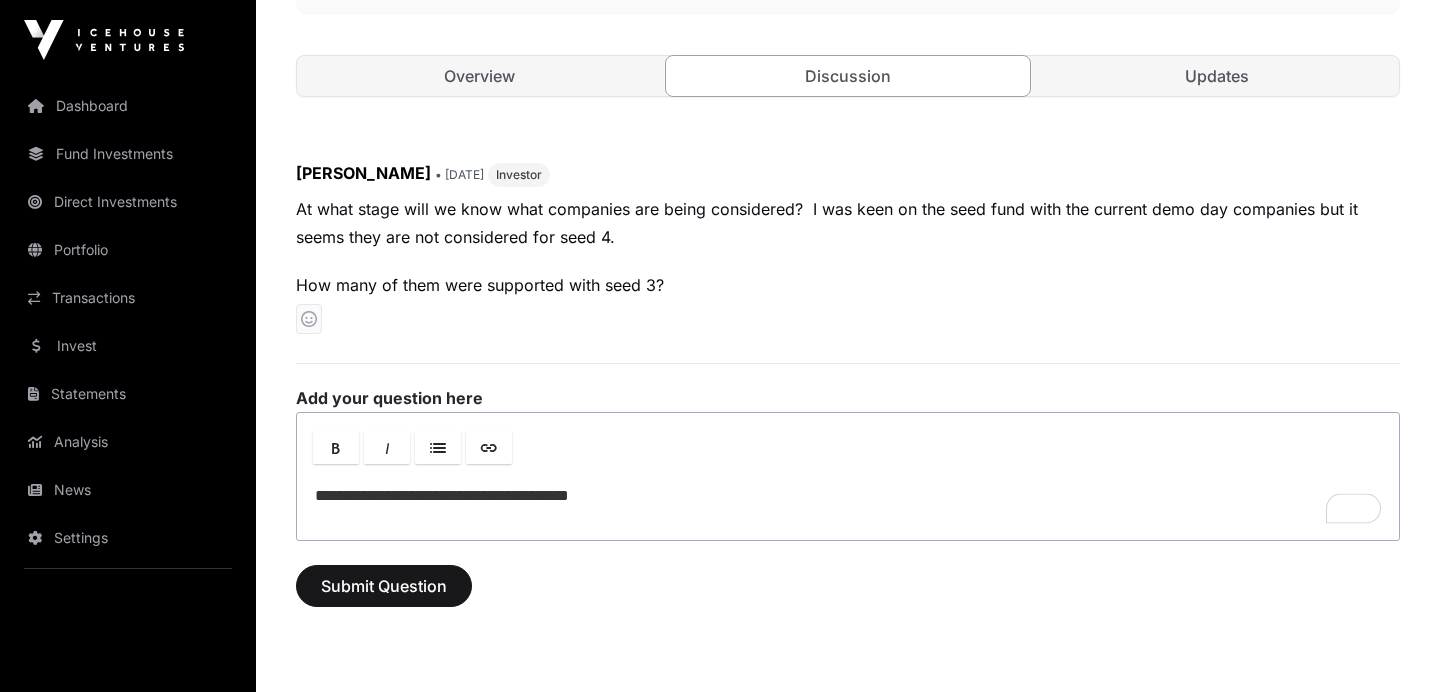 drag, startPoint x: 554, startPoint y: 492, endPoint x: 533, endPoint y: 529, distance: 42.544094 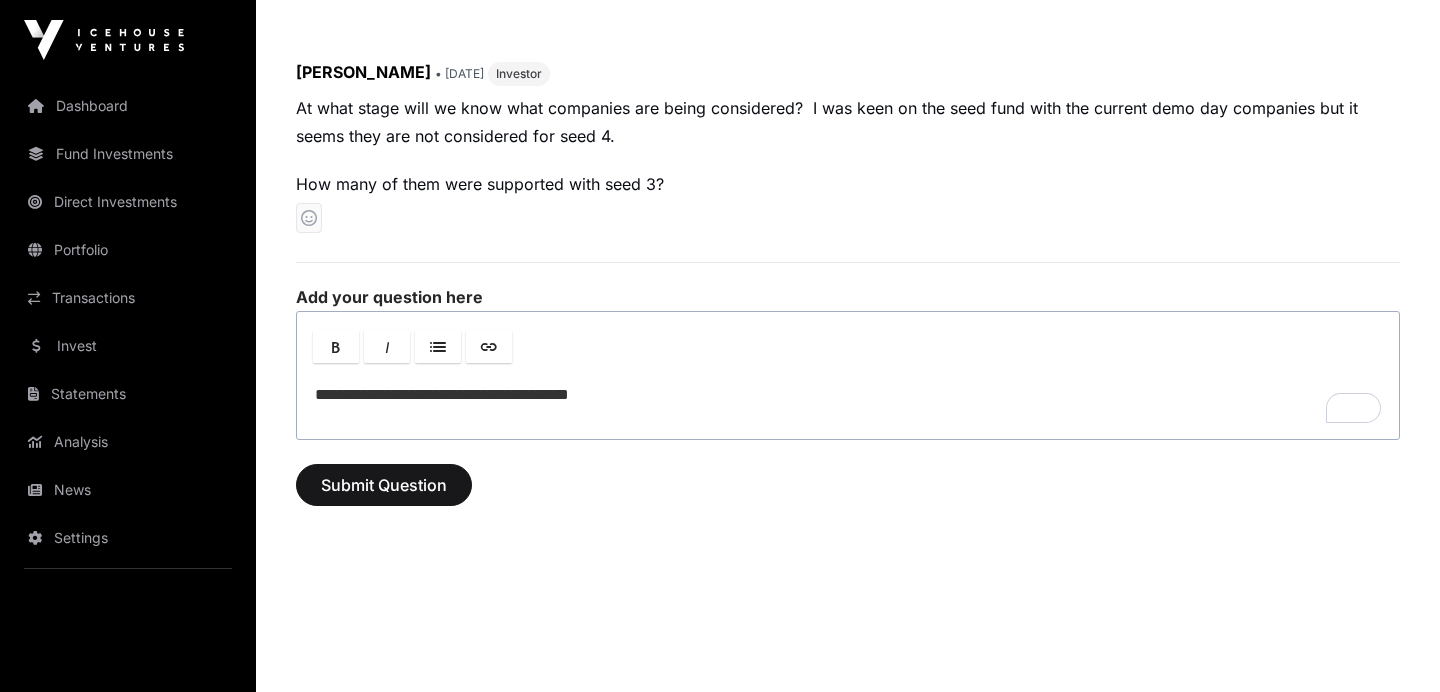 scroll, scrollTop: 687, scrollLeft: 0, axis: vertical 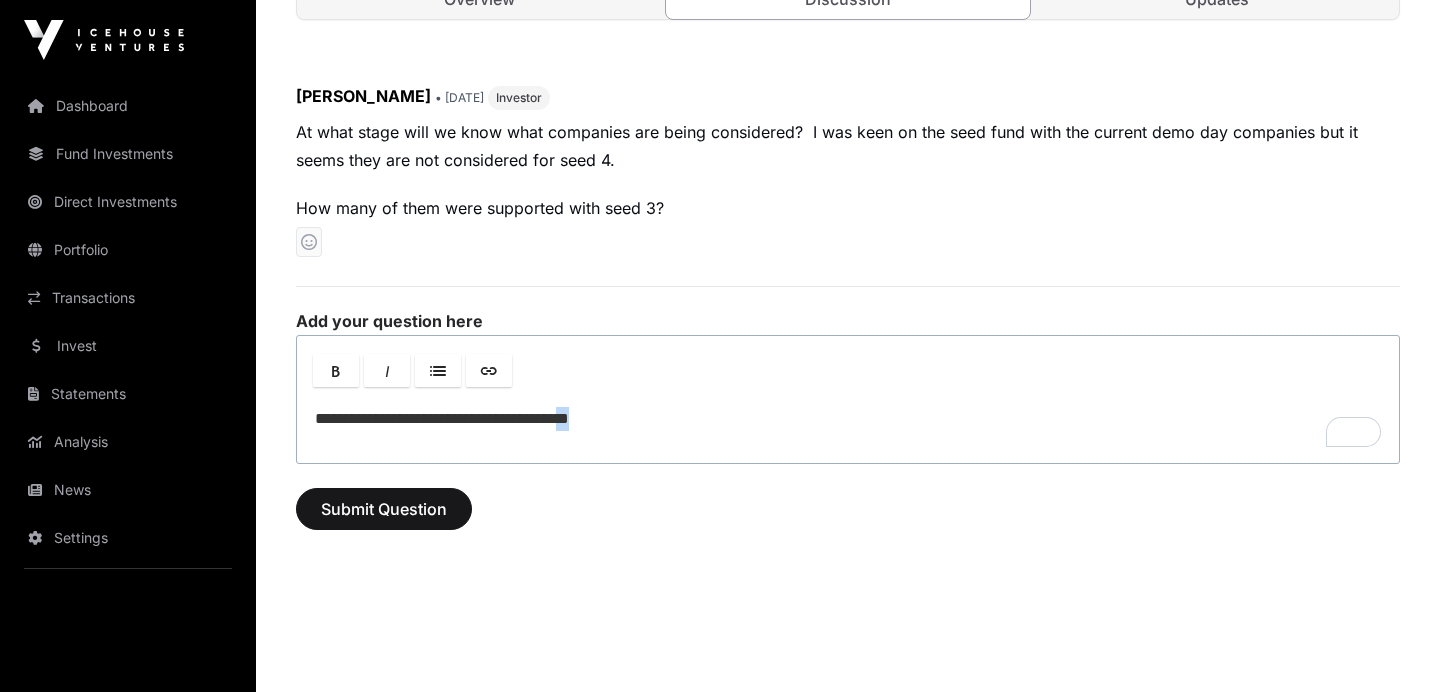 drag, startPoint x: 617, startPoint y: 416, endPoint x: 648, endPoint y: 417, distance: 31.016125 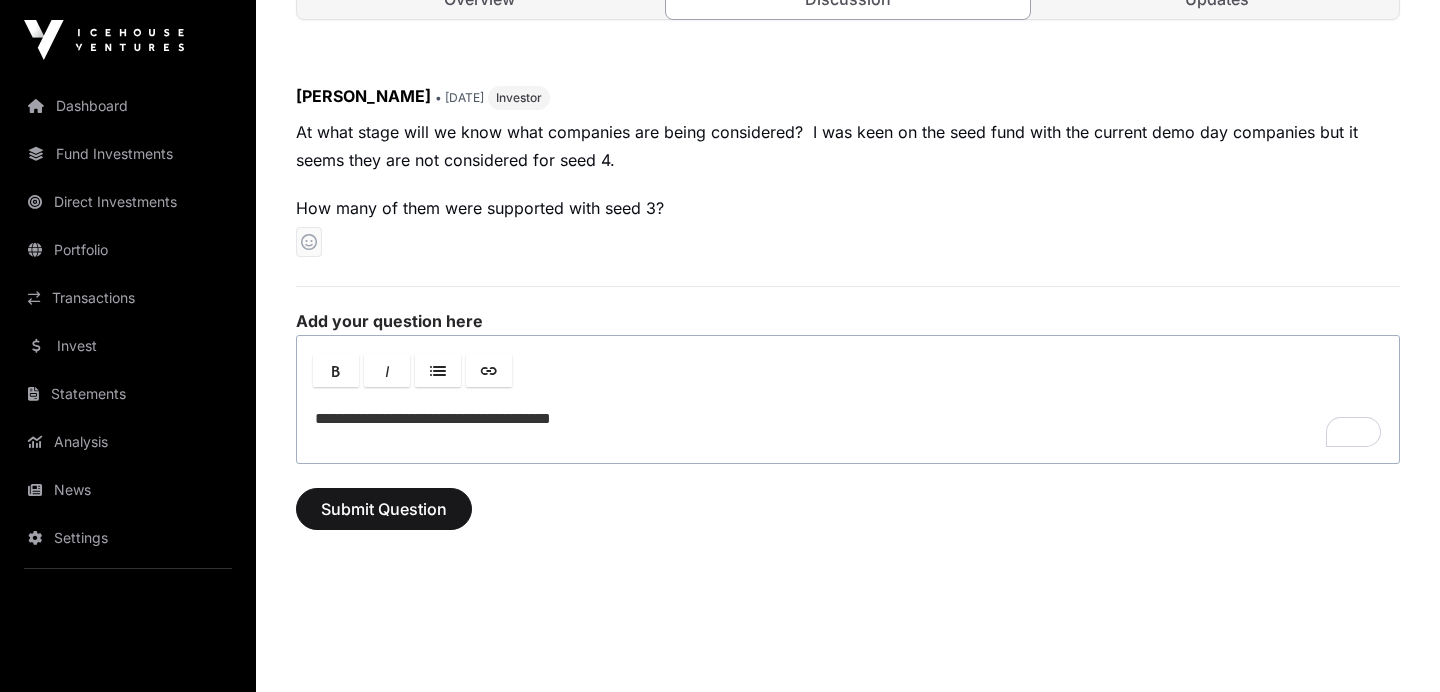 click on "**********" 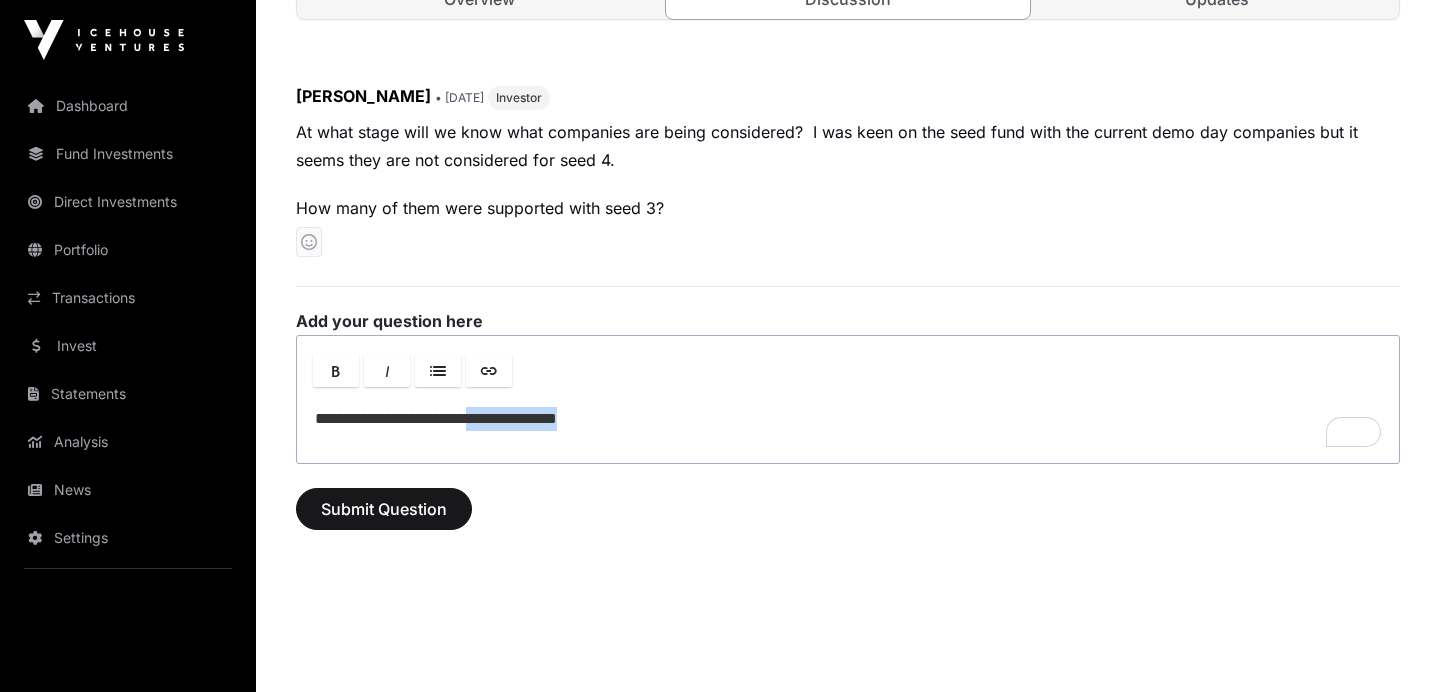 drag, startPoint x: 504, startPoint y: 418, endPoint x: 642, endPoint y: 412, distance: 138.13037 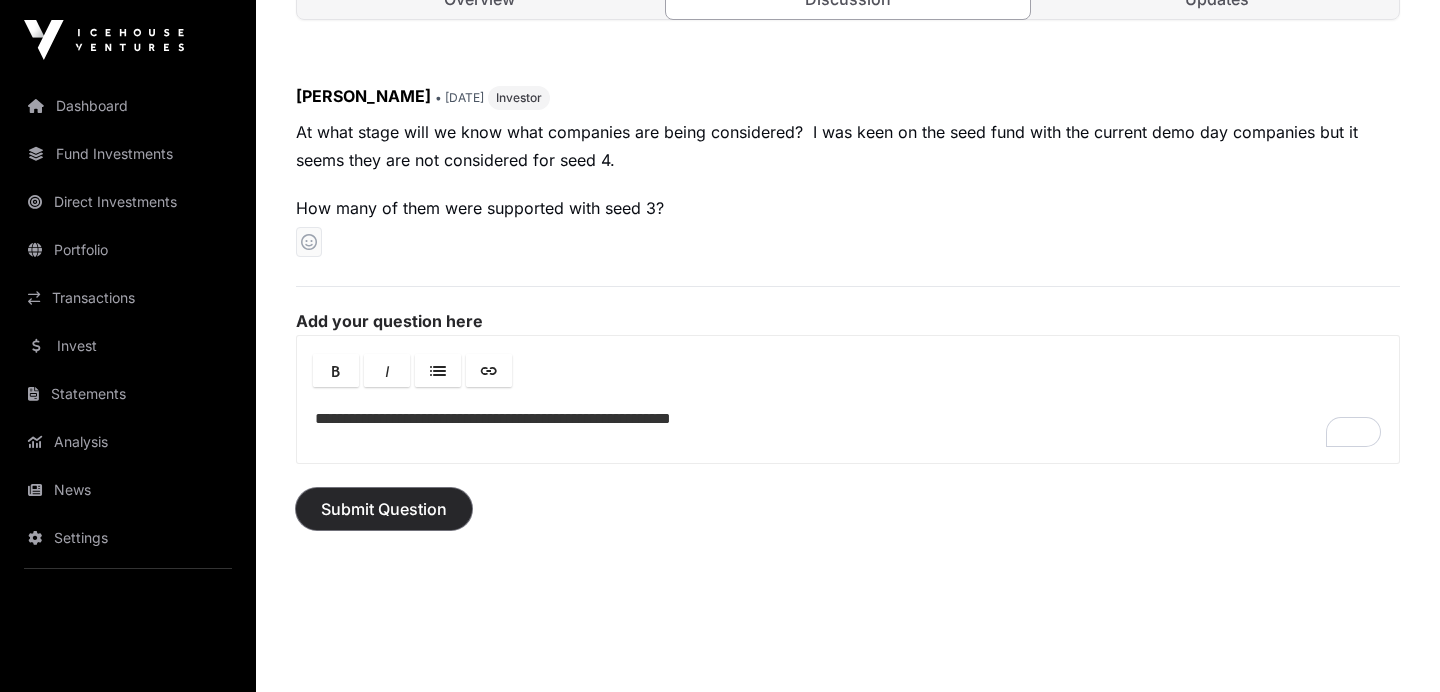 click on "Submit Question" 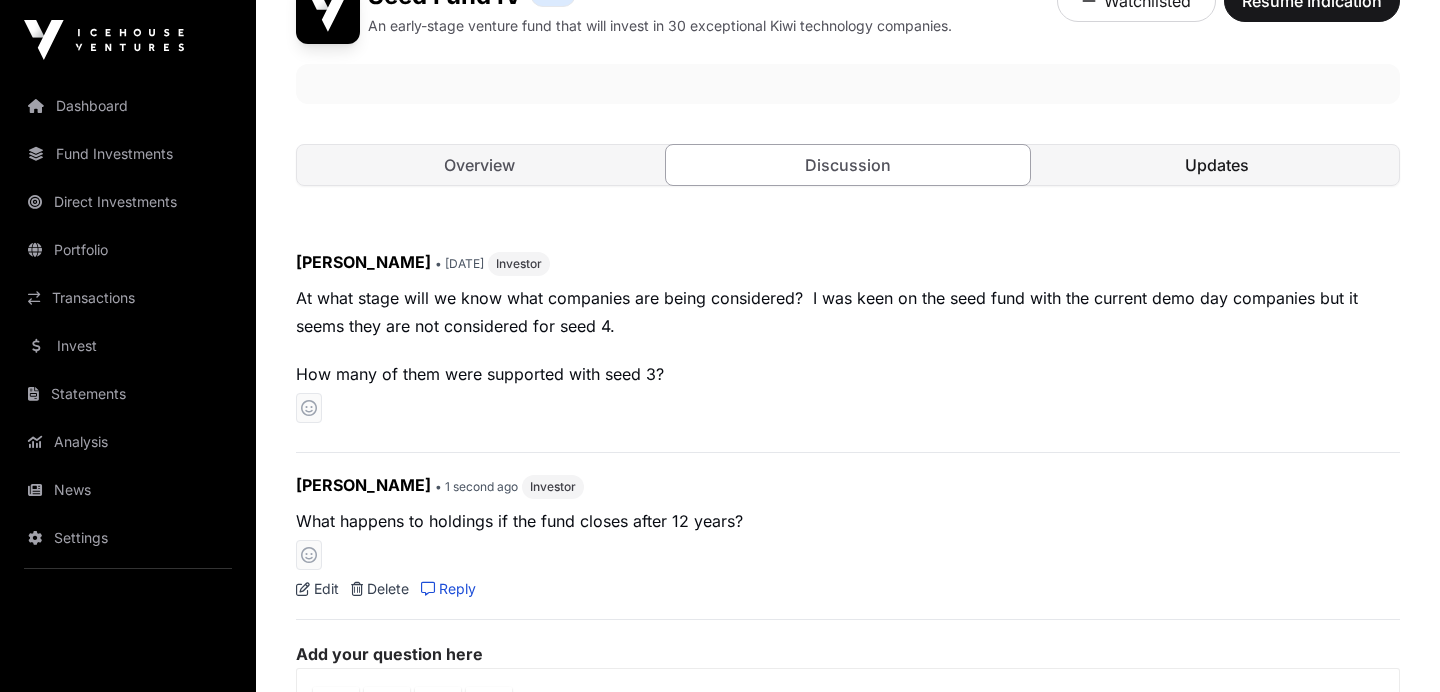 click on "Updates" 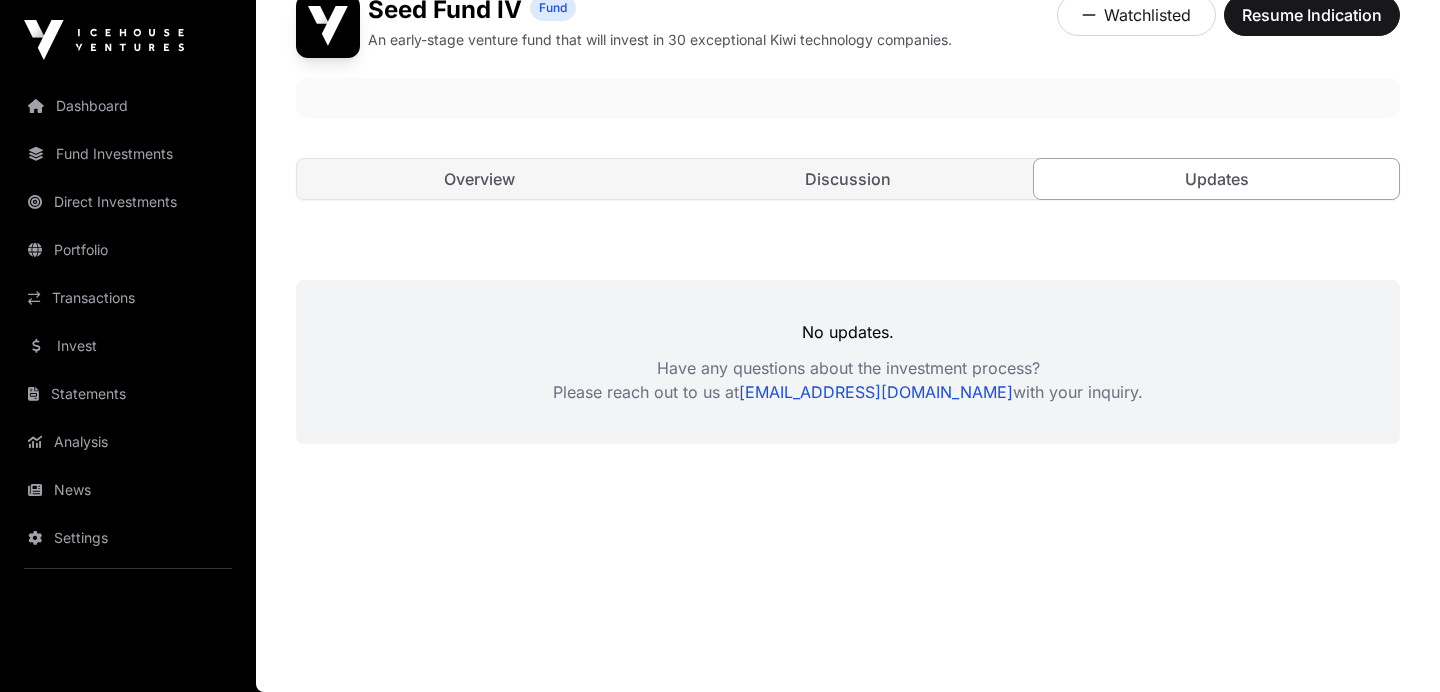 scroll, scrollTop: 507, scrollLeft: 0, axis: vertical 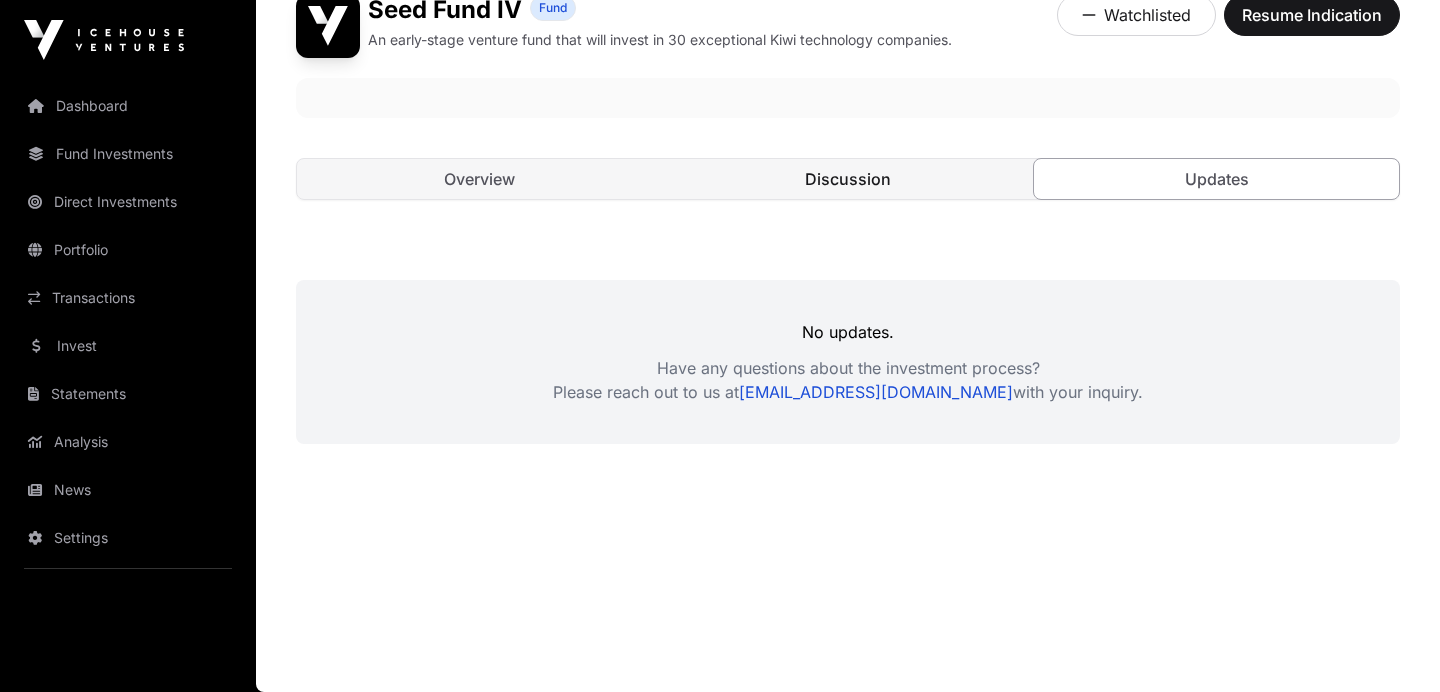 click on "Discussion" 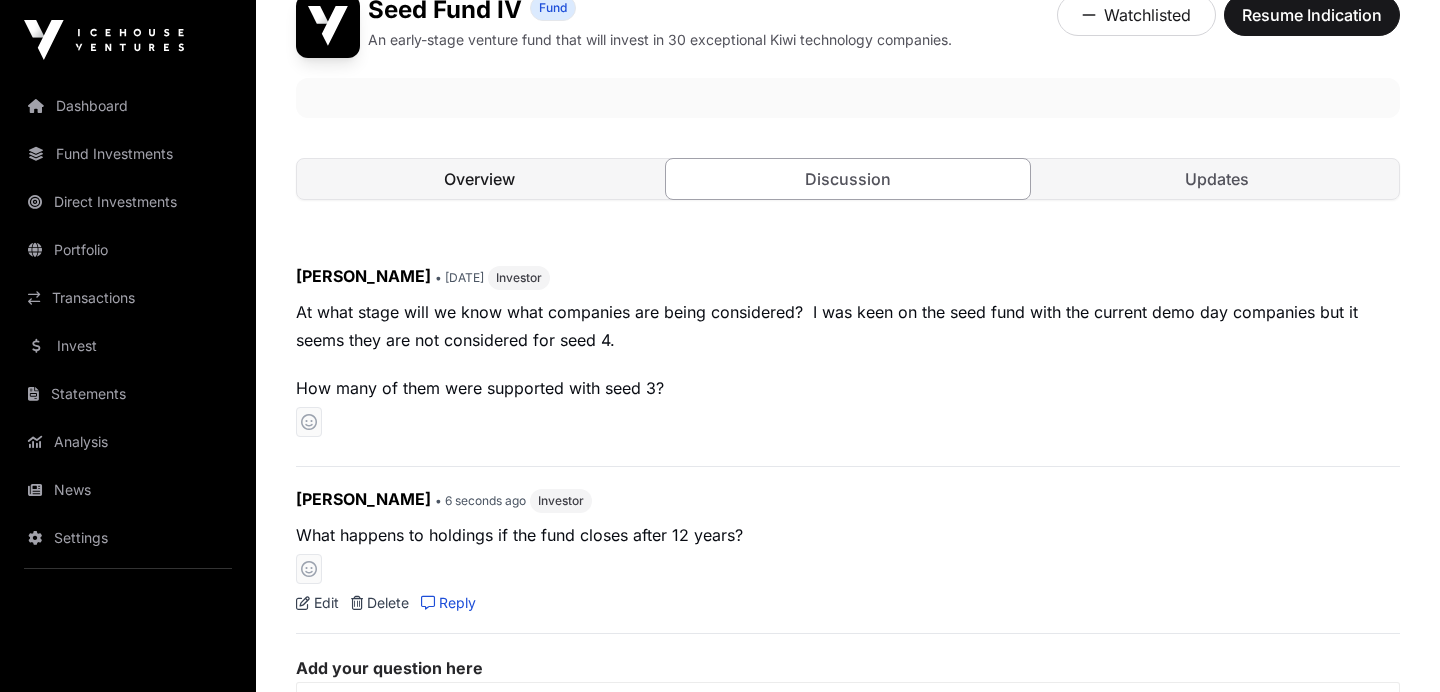 click on "Overview" 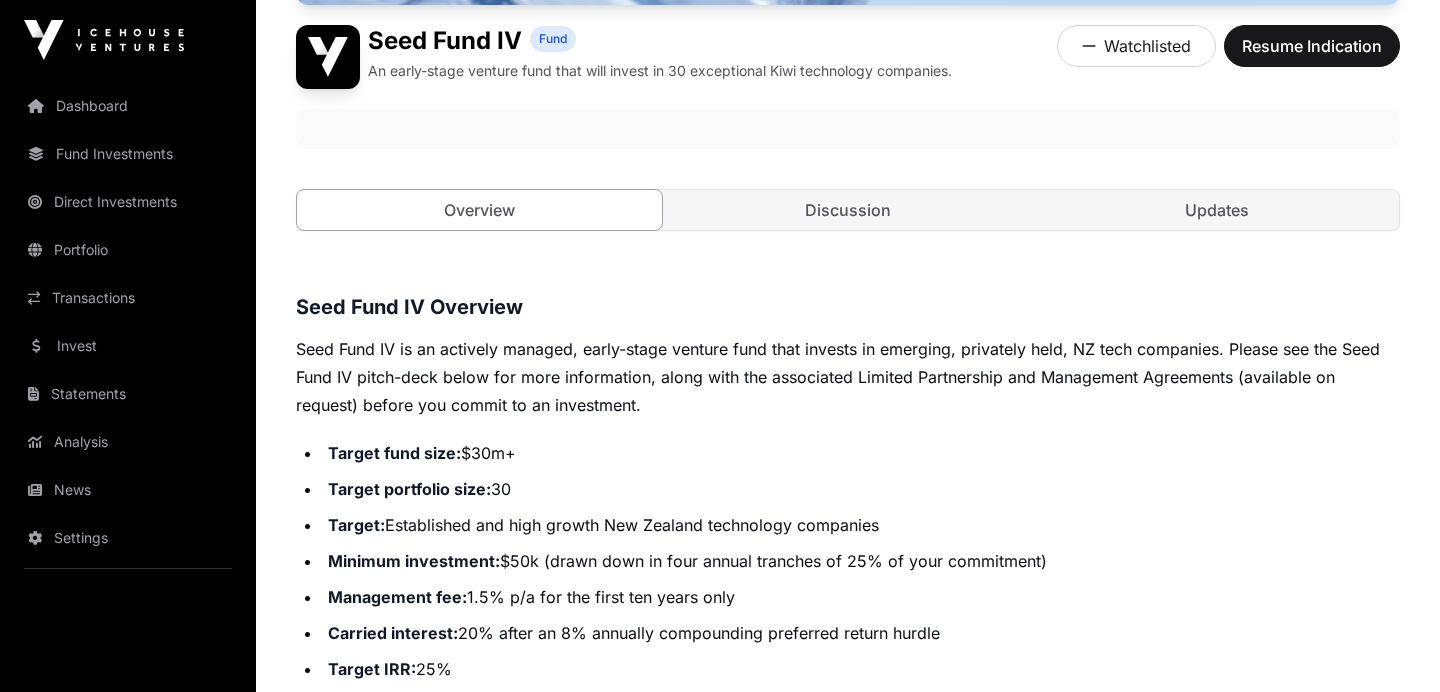 scroll, scrollTop: 473, scrollLeft: 0, axis: vertical 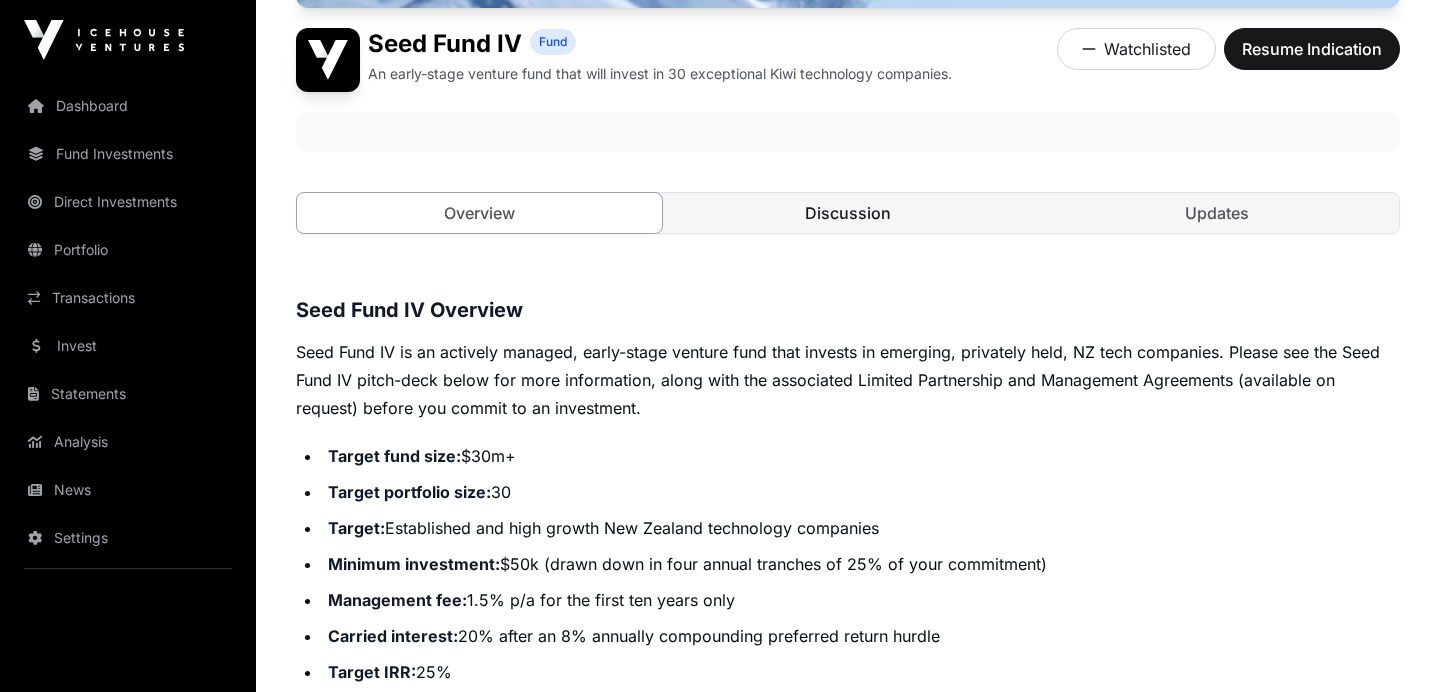 click on "Discussion" 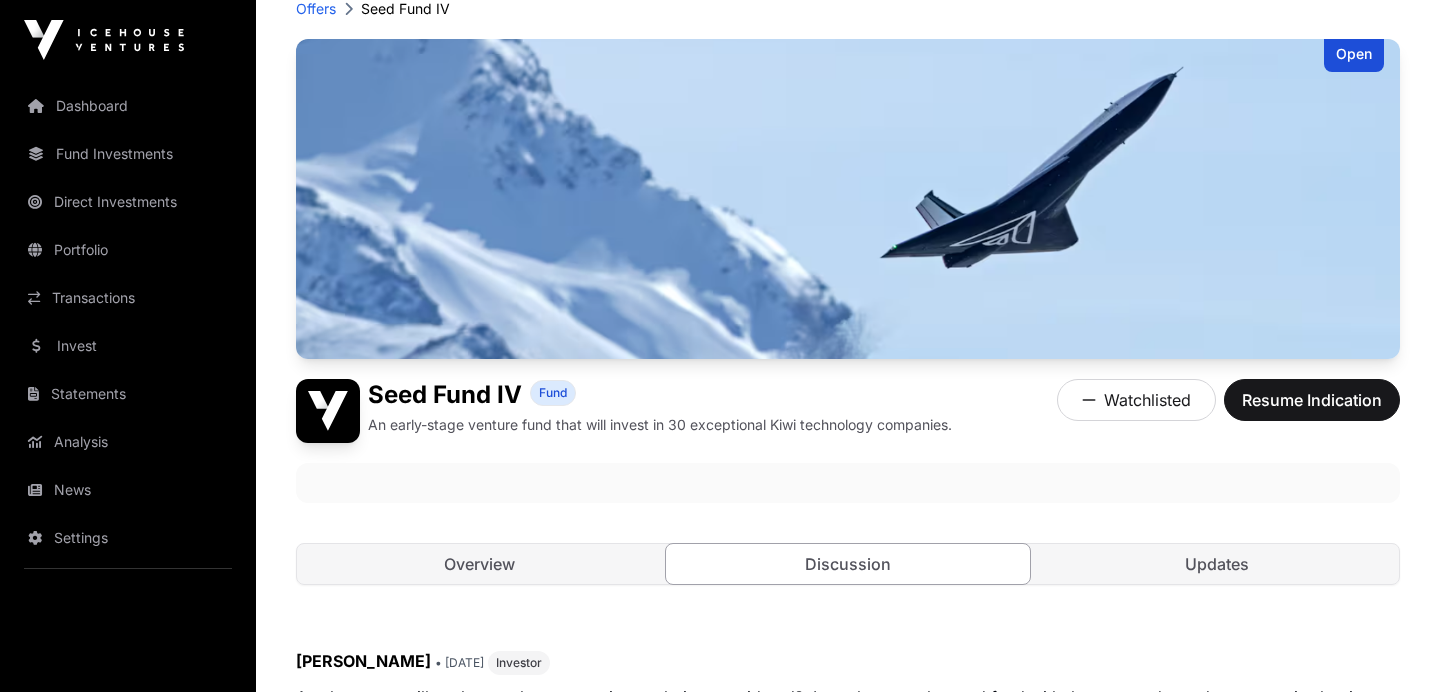 scroll, scrollTop: 127, scrollLeft: 0, axis: vertical 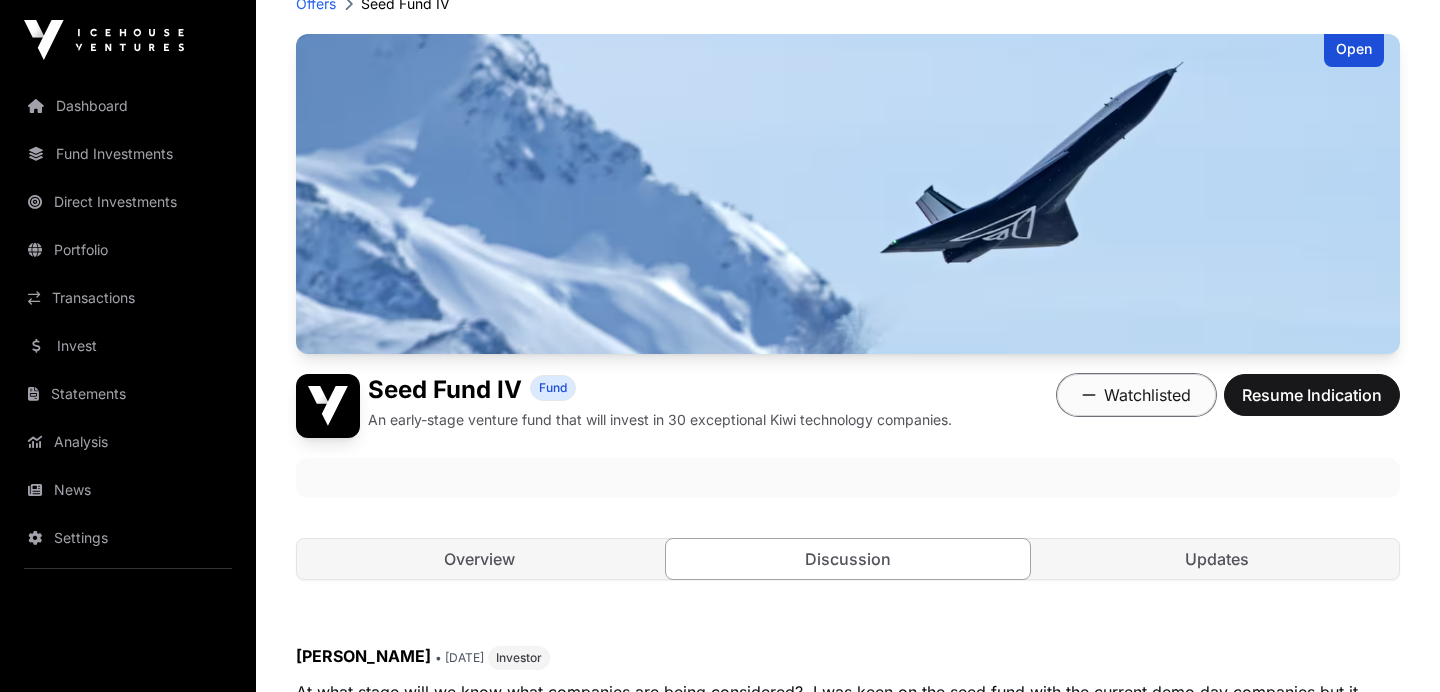 click on "Watchlisted" 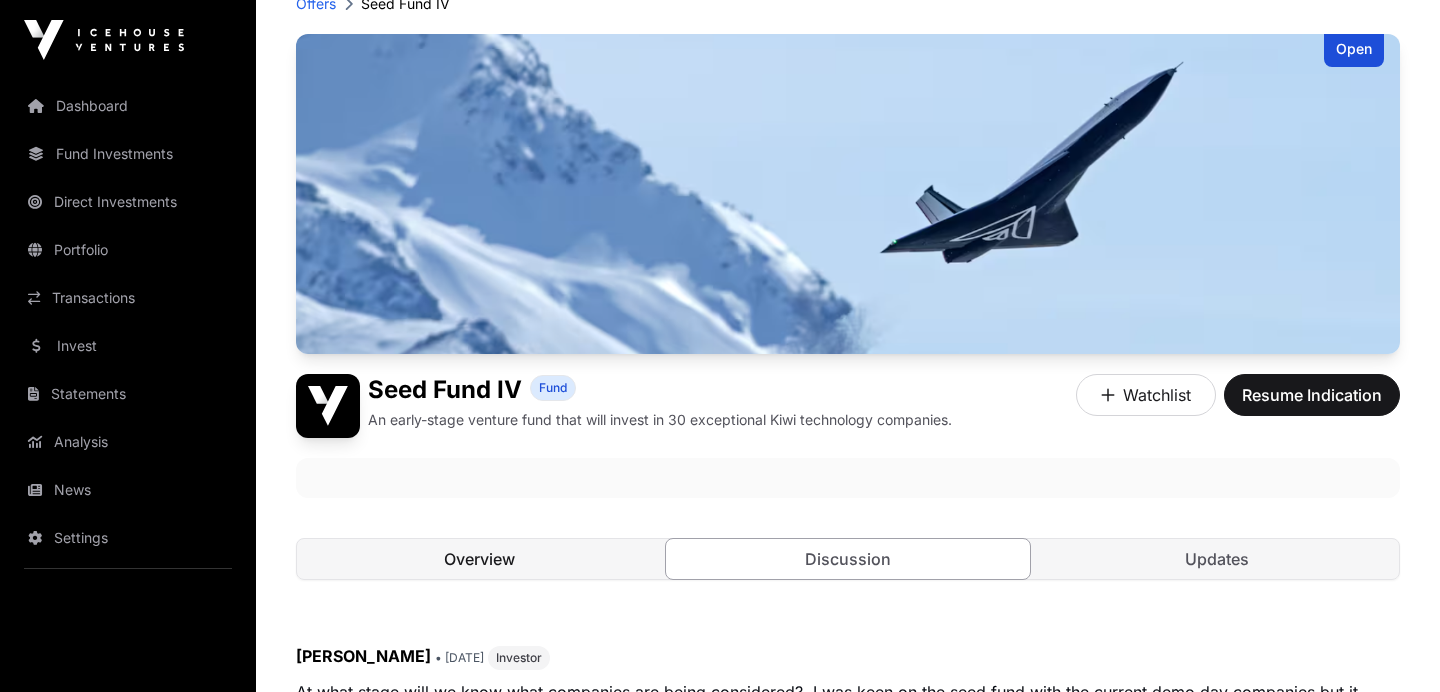 click on "Overview" 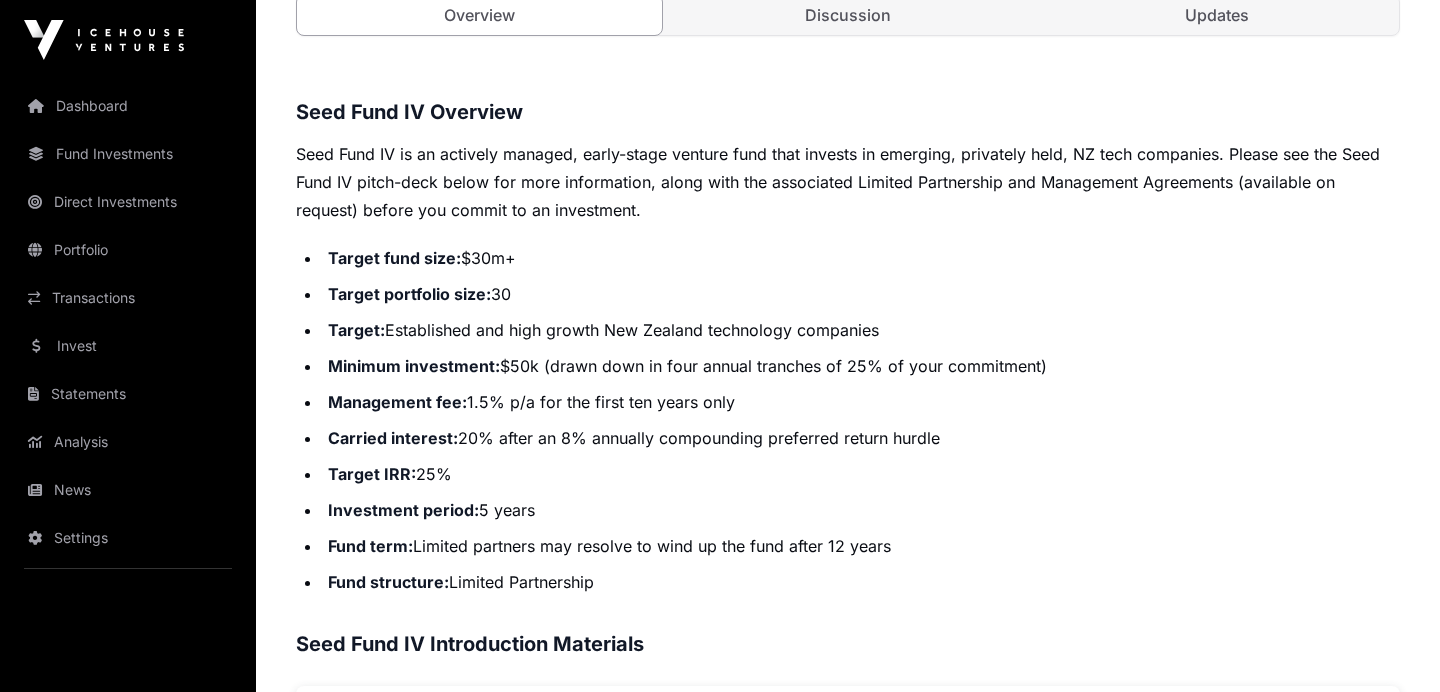 scroll, scrollTop: 740, scrollLeft: 0, axis: vertical 